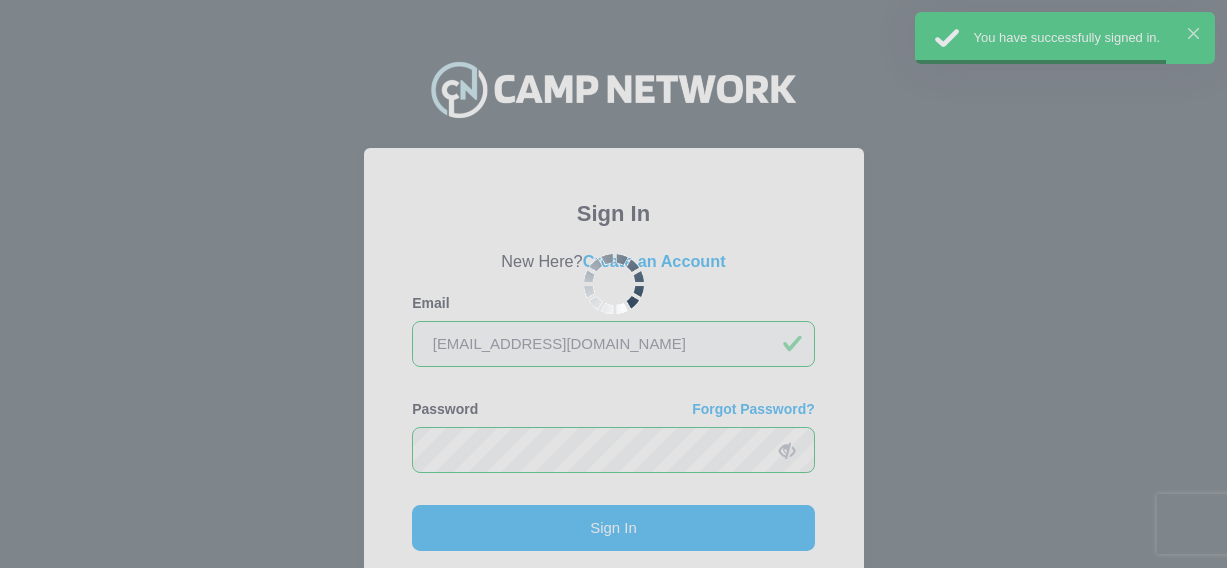 scroll, scrollTop: 0, scrollLeft: 0, axis: both 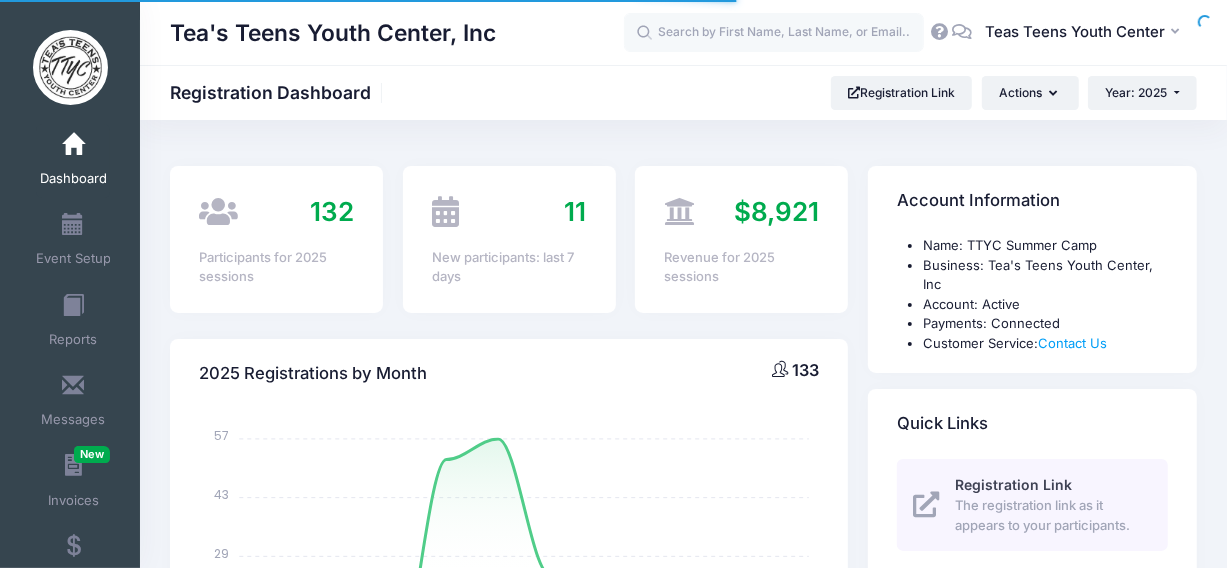 select 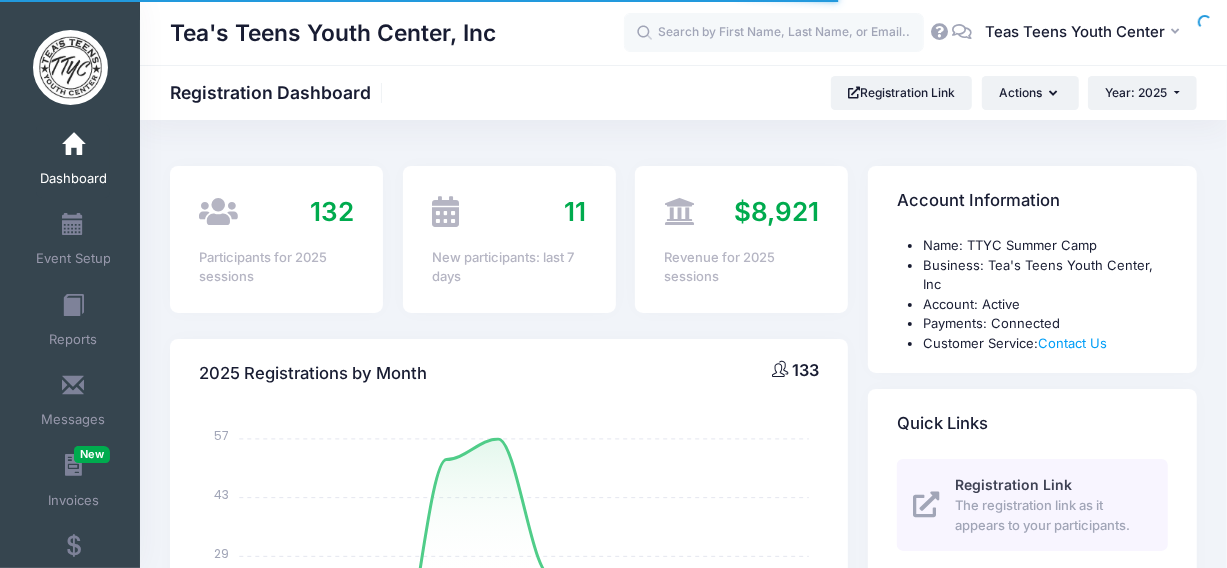 scroll, scrollTop: 1227, scrollLeft: 0, axis: vertical 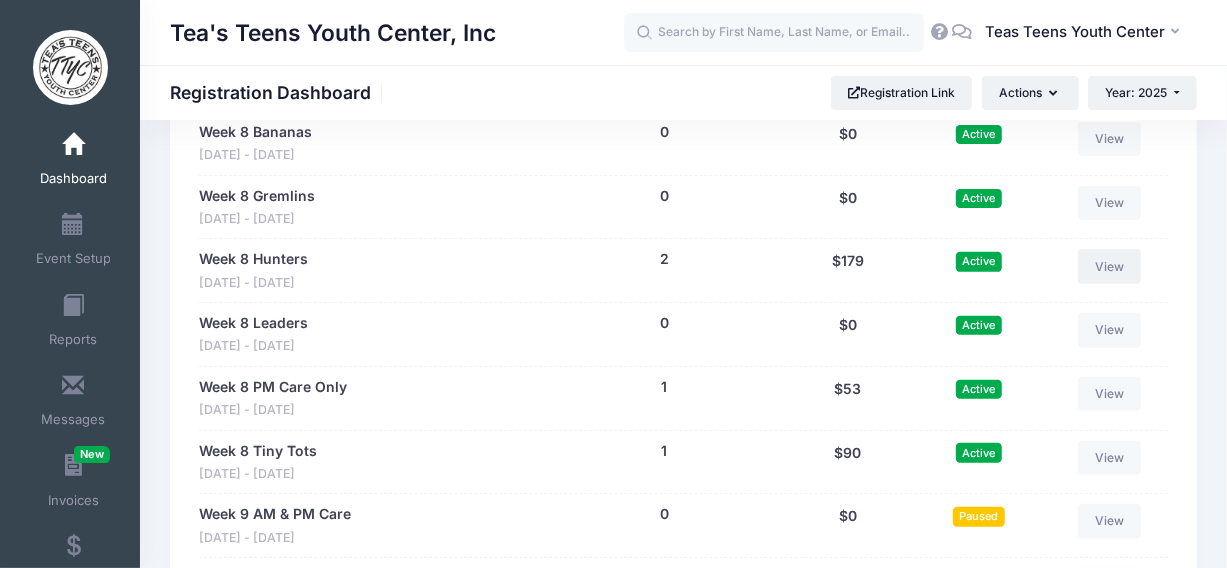 click on "View" at bounding box center (1110, 266) 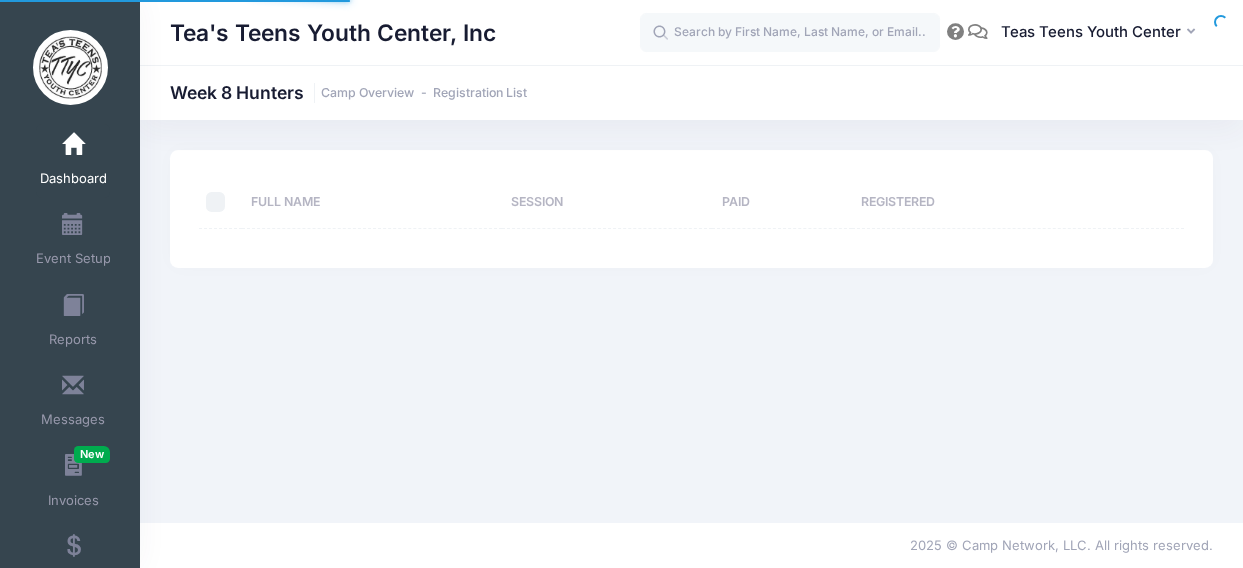 scroll, scrollTop: 0, scrollLeft: 0, axis: both 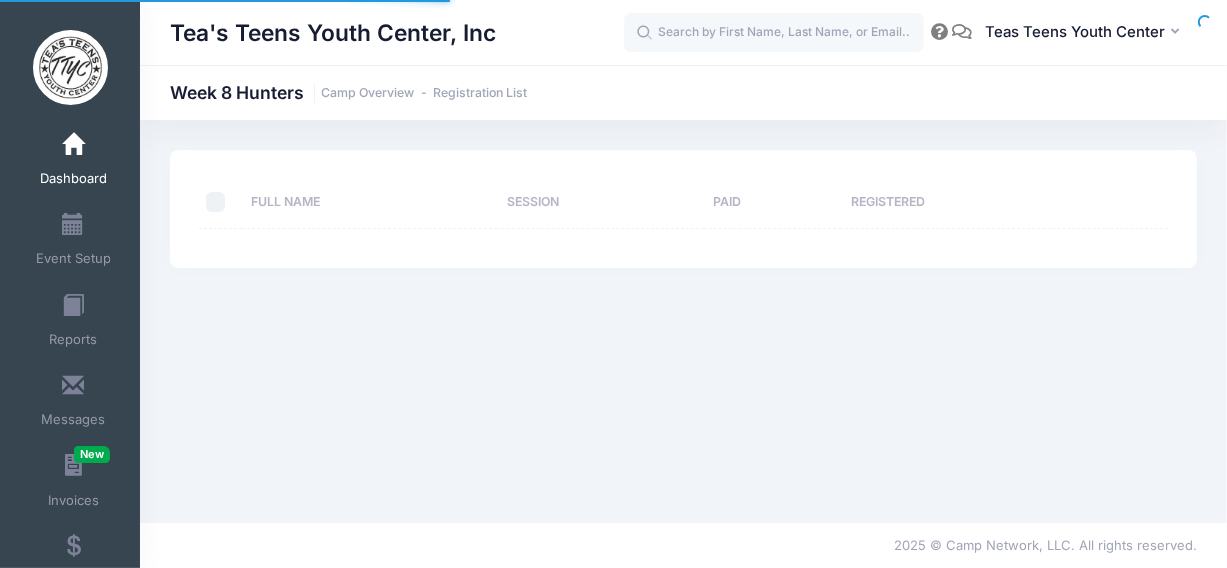 select on "10" 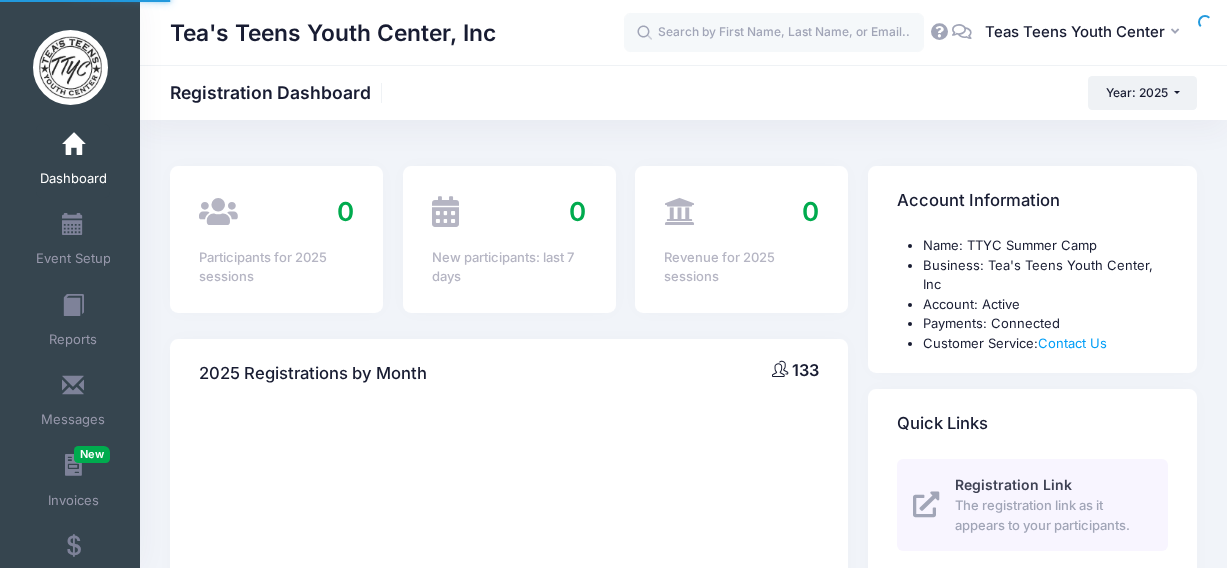 scroll, scrollTop: 0, scrollLeft: 0, axis: both 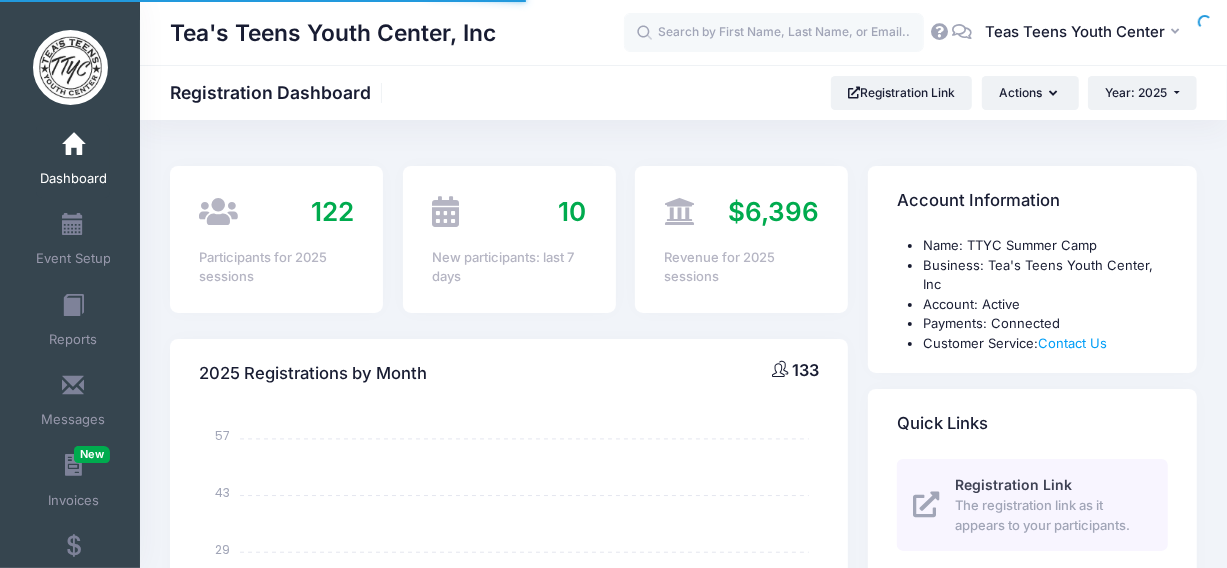 select 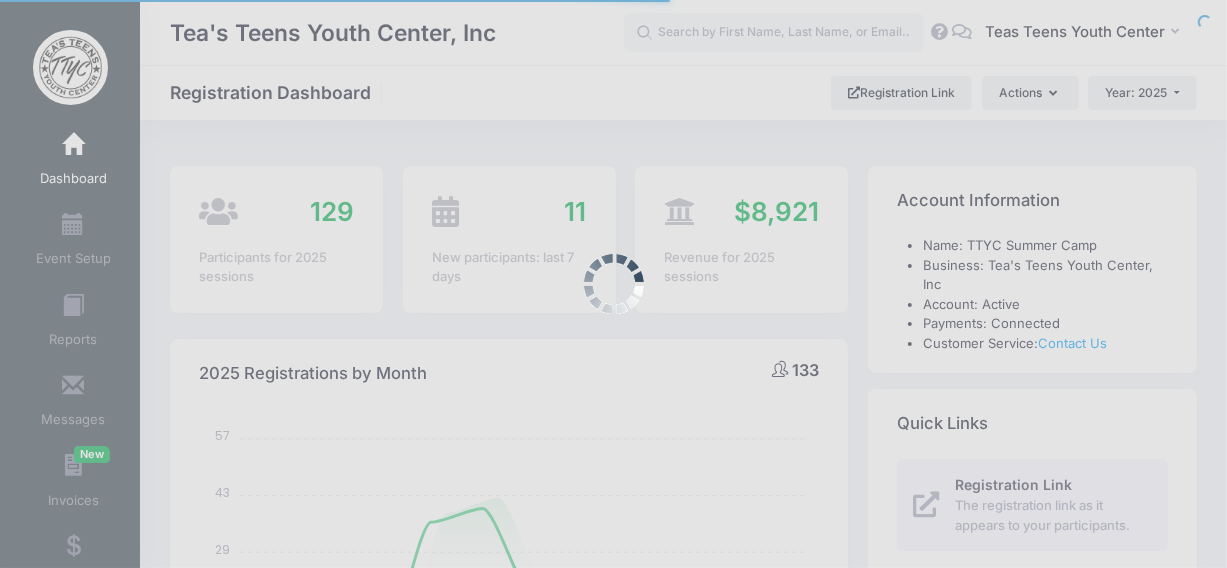 scroll, scrollTop: 0, scrollLeft: 0, axis: both 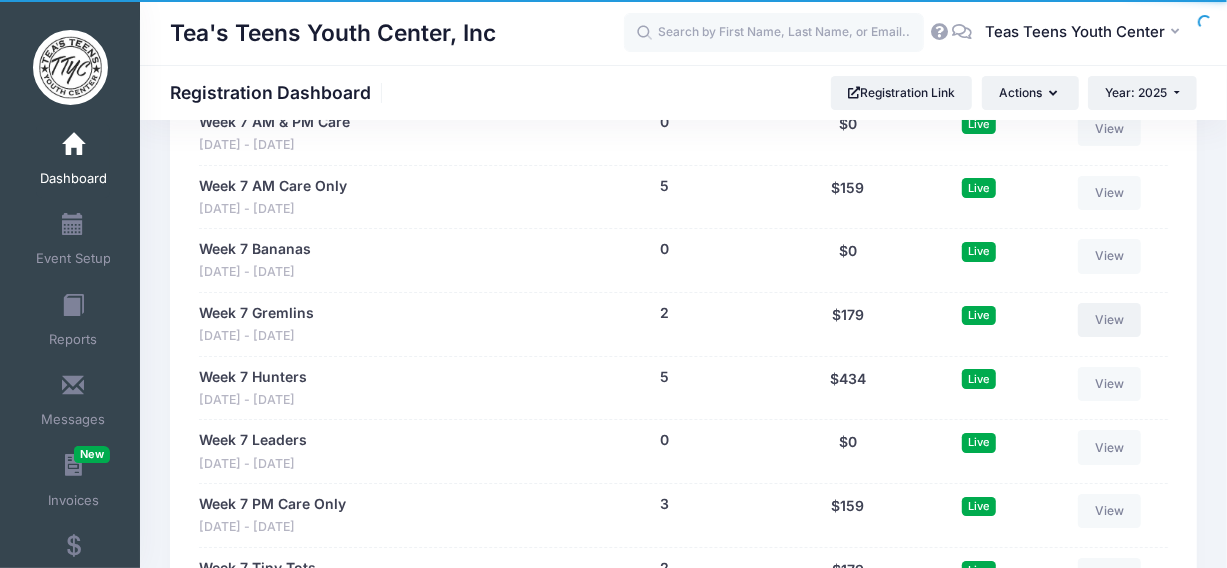 click on "View" at bounding box center [1110, 320] 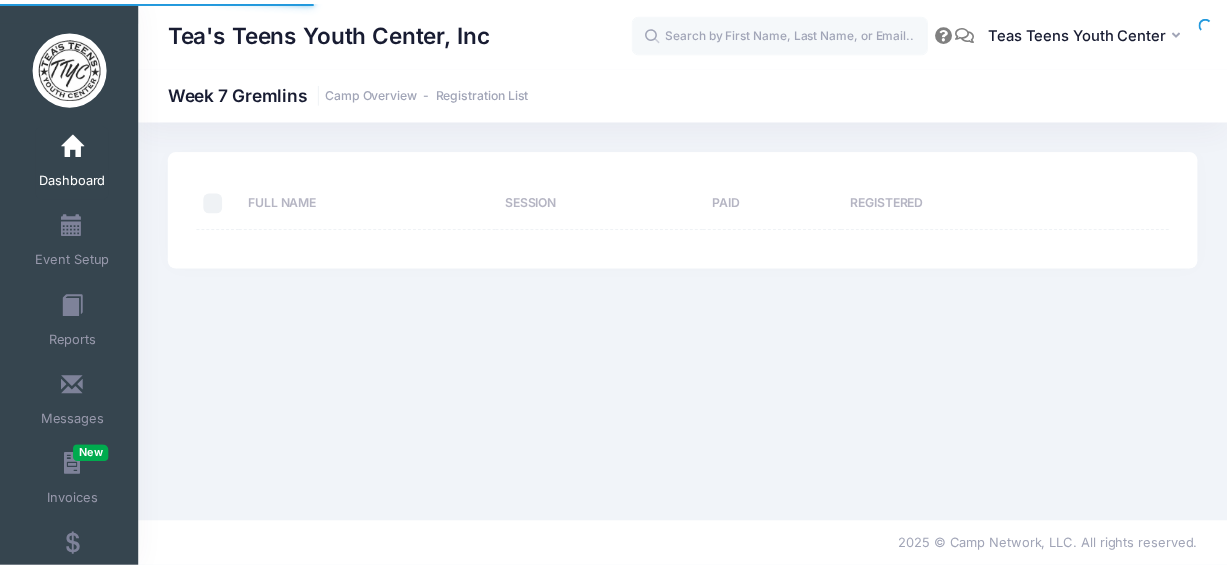 scroll, scrollTop: 0, scrollLeft: 0, axis: both 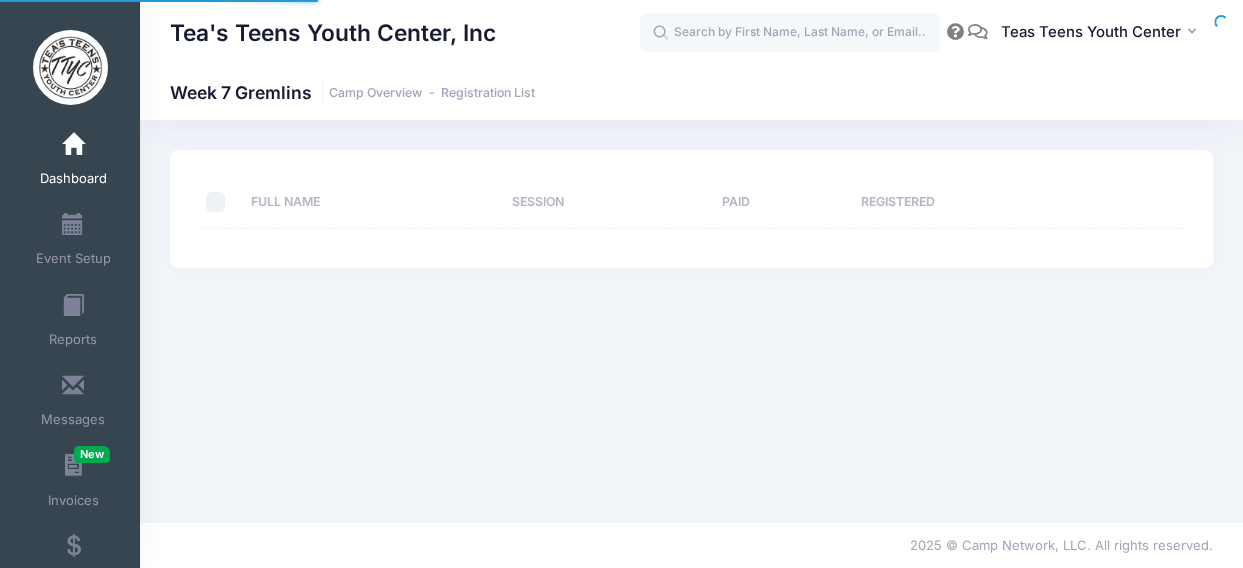 select on "10" 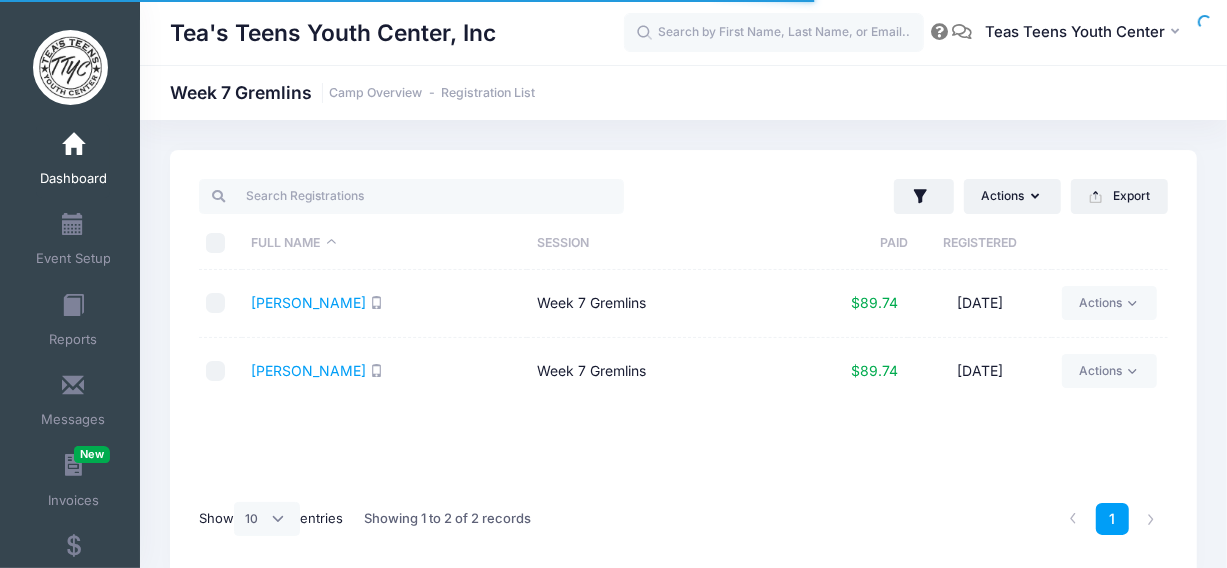 scroll, scrollTop: 0, scrollLeft: 0, axis: both 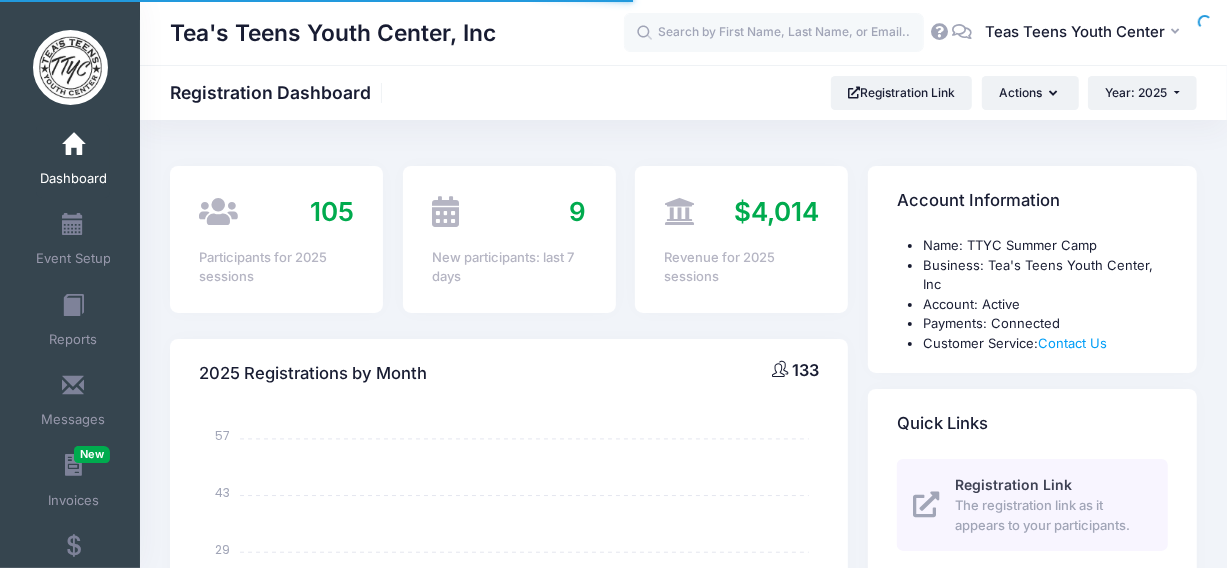 select 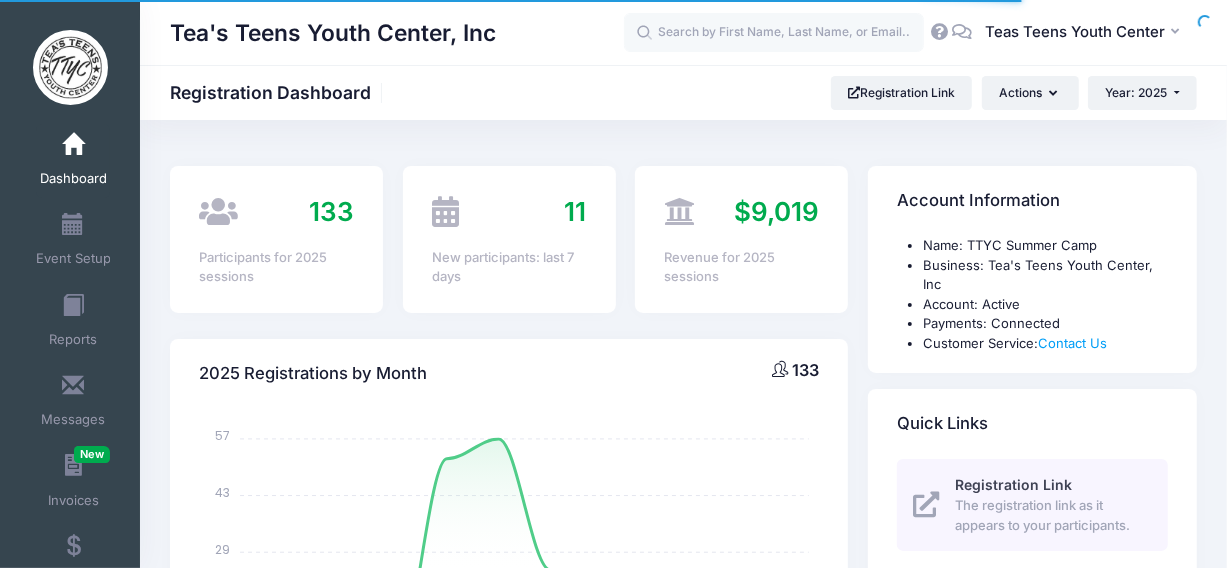 scroll, scrollTop: 4198, scrollLeft: 0, axis: vertical 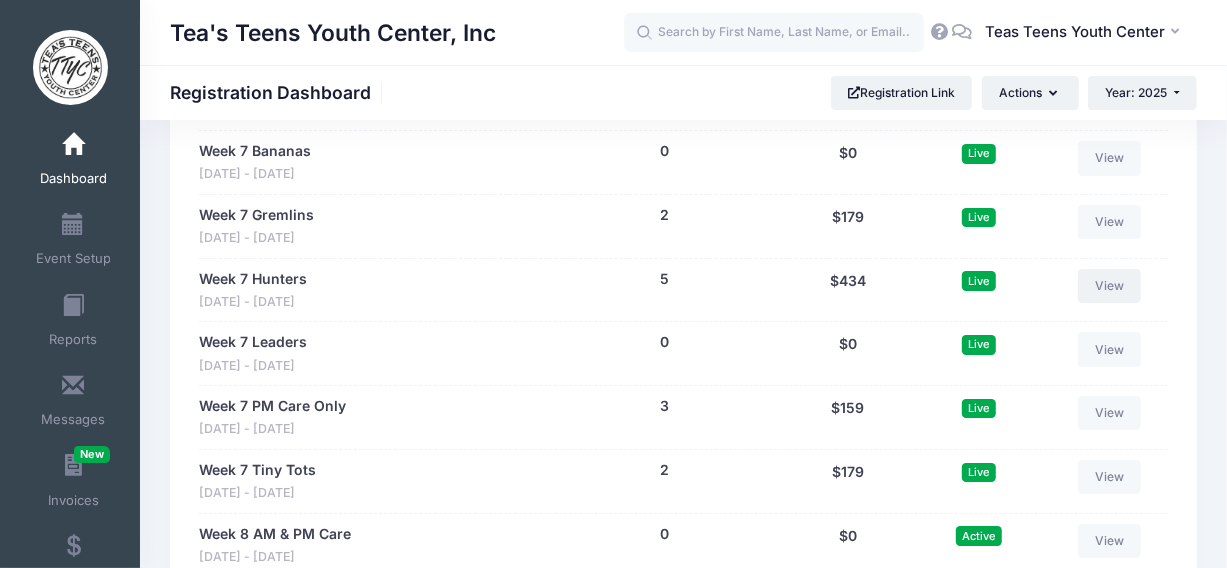 click on "View" at bounding box center [1110, 286] 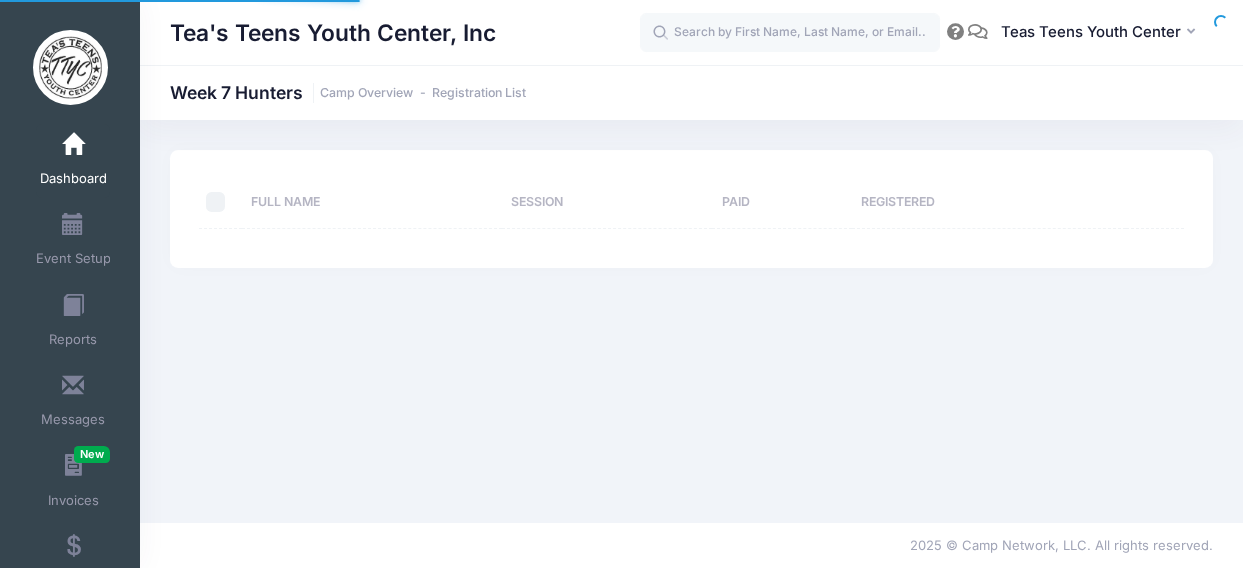 select on "10" 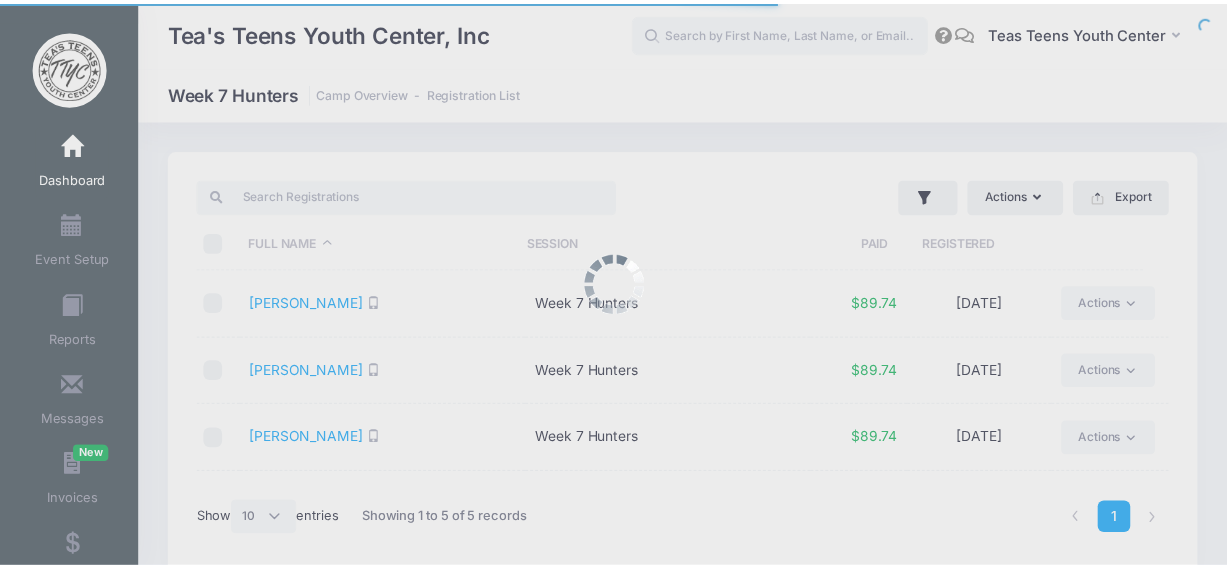 scroll, scrollTop: 0, scrollLeft: 0, axis: both 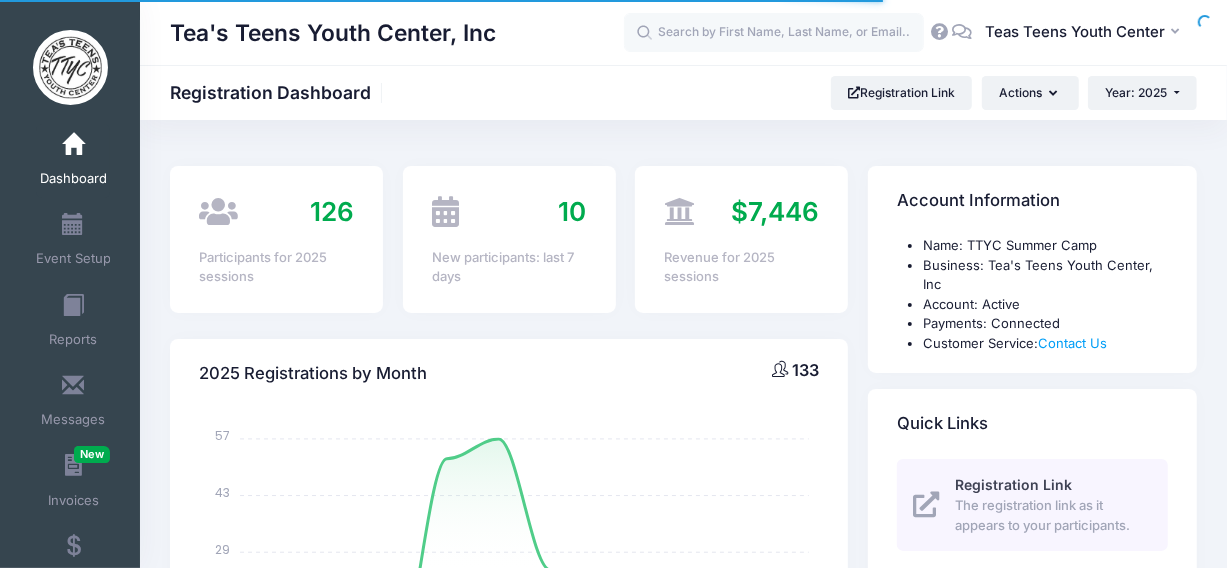 select 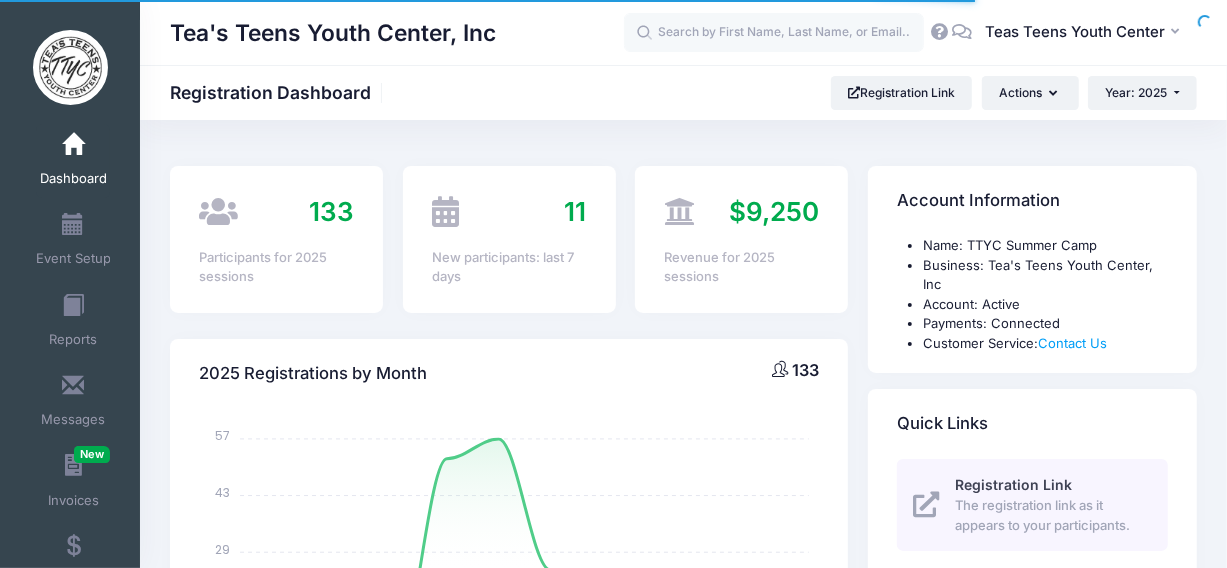 scroll, scrollTop: 5912, scrollLeft: 0, axis: vertical 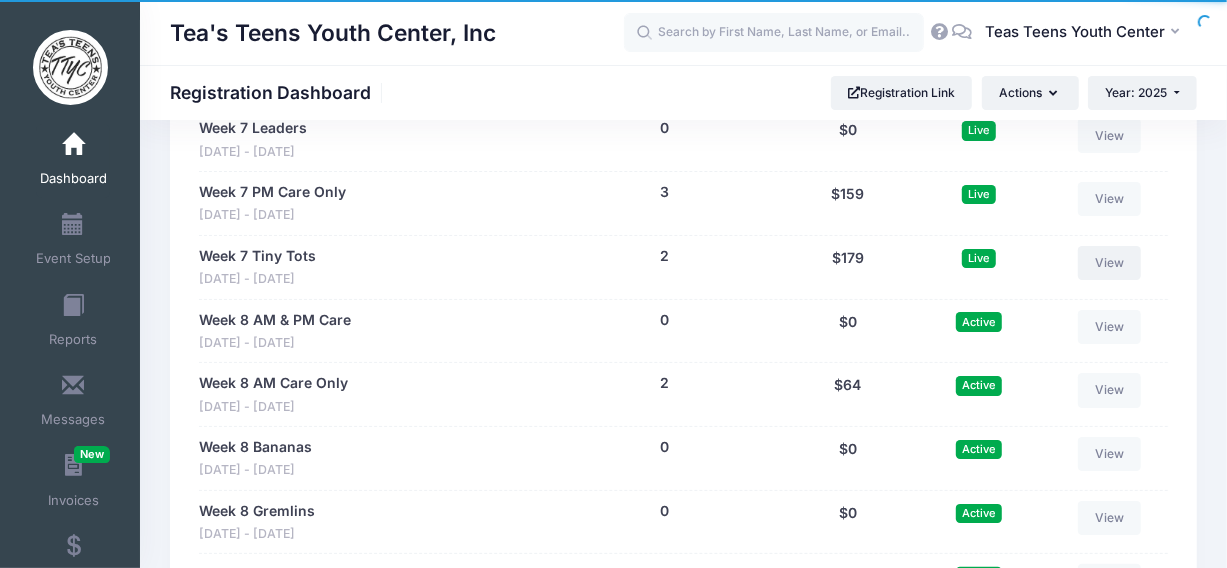 click on "View" at bounding box center (1110, 263) 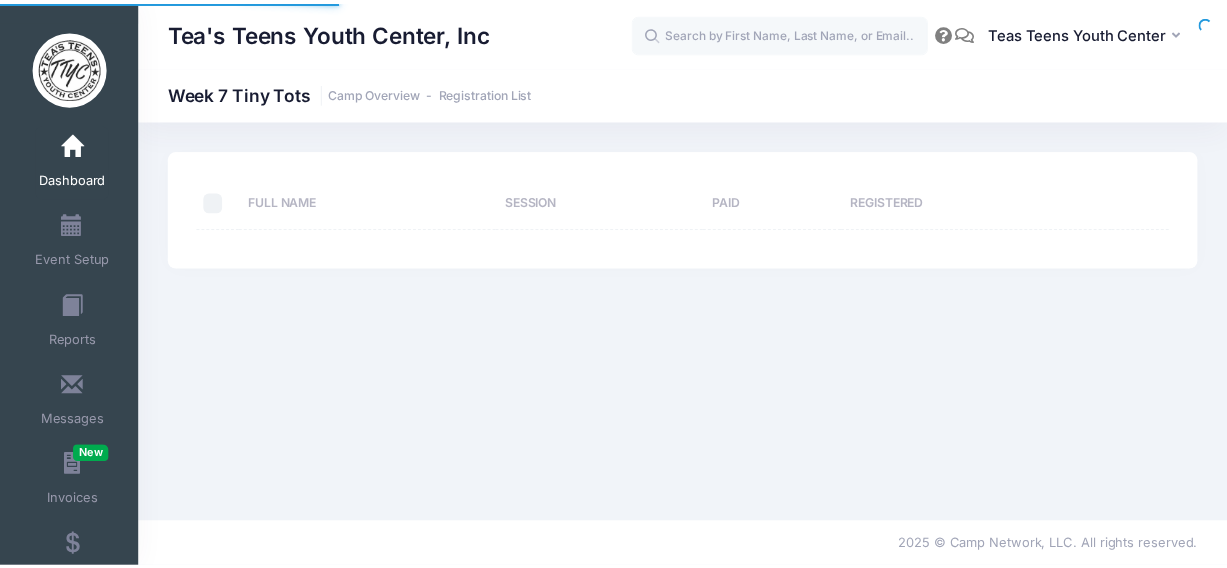 scroll, scrollTop: 0, scrollLeft: 0, axis: both 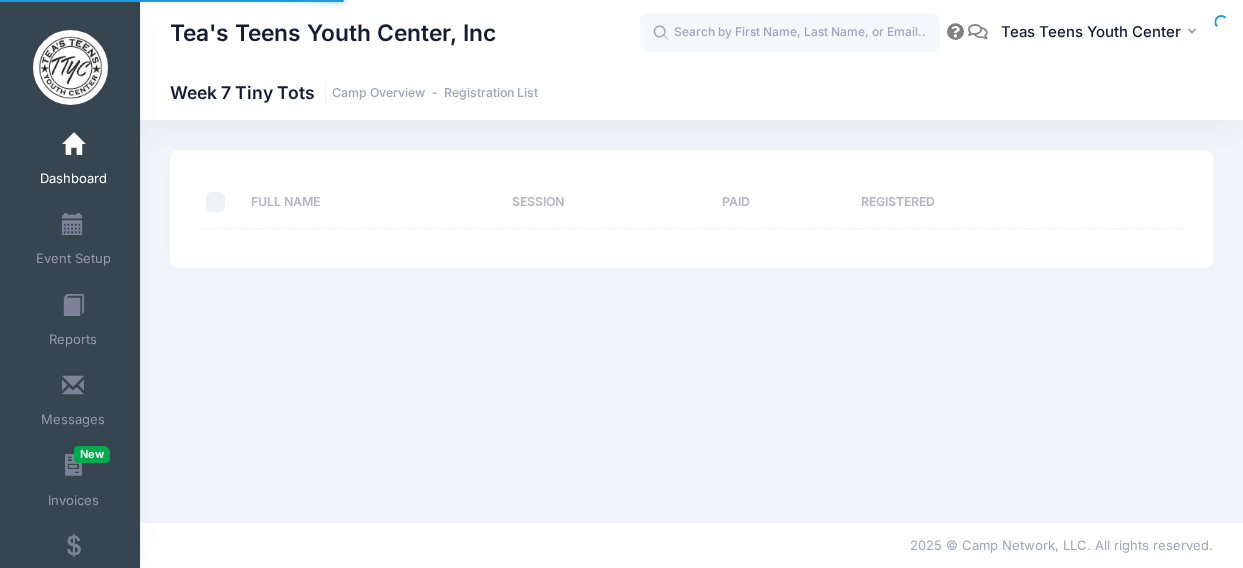 select on "10" 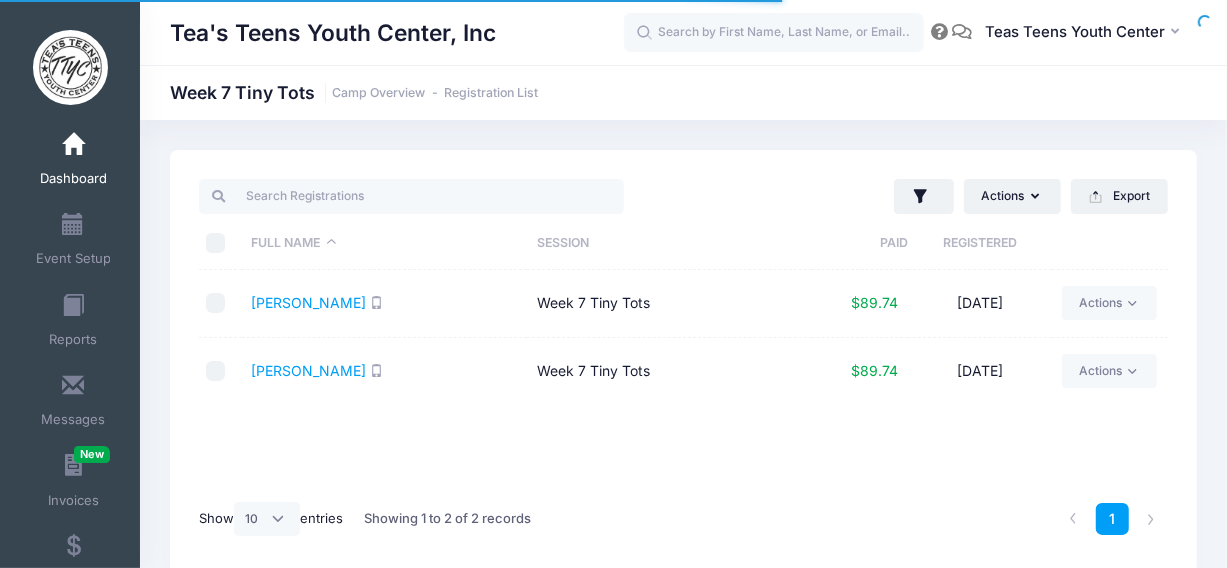scroll, scrollTop: 0, scrollLeft: 0, axis: both 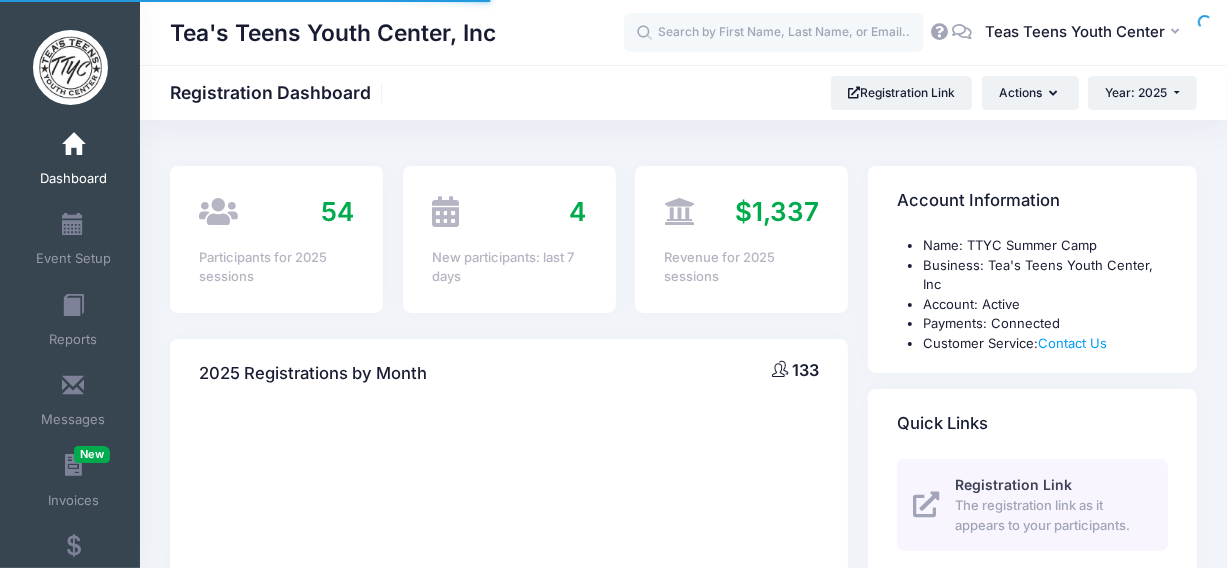 select 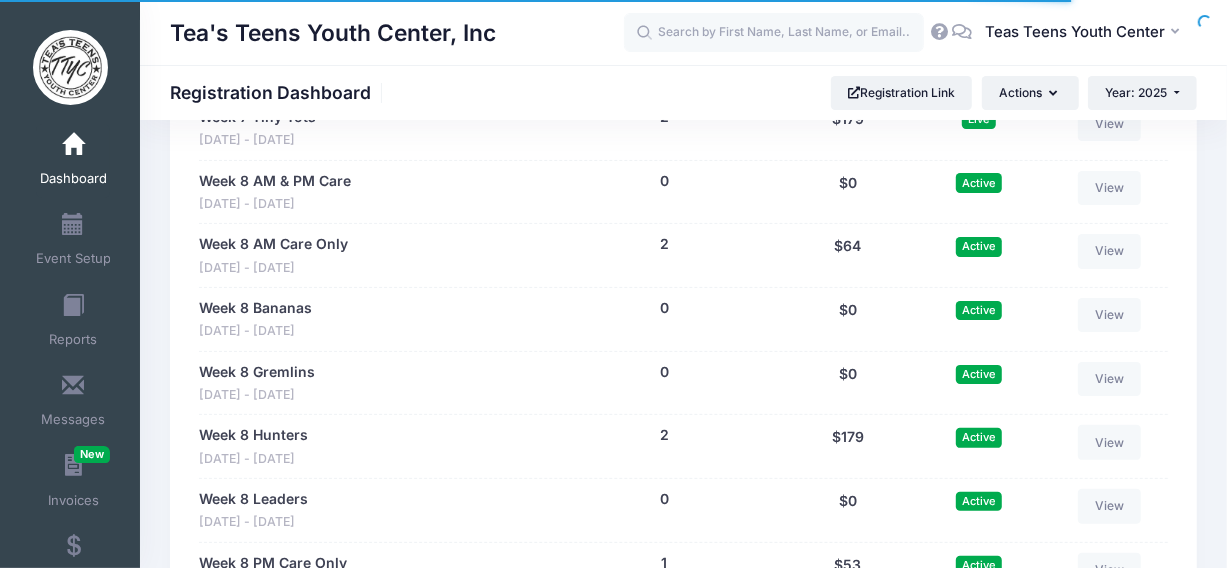 scroll, scrollTop: 0, scrollLeft: 0, axis: both 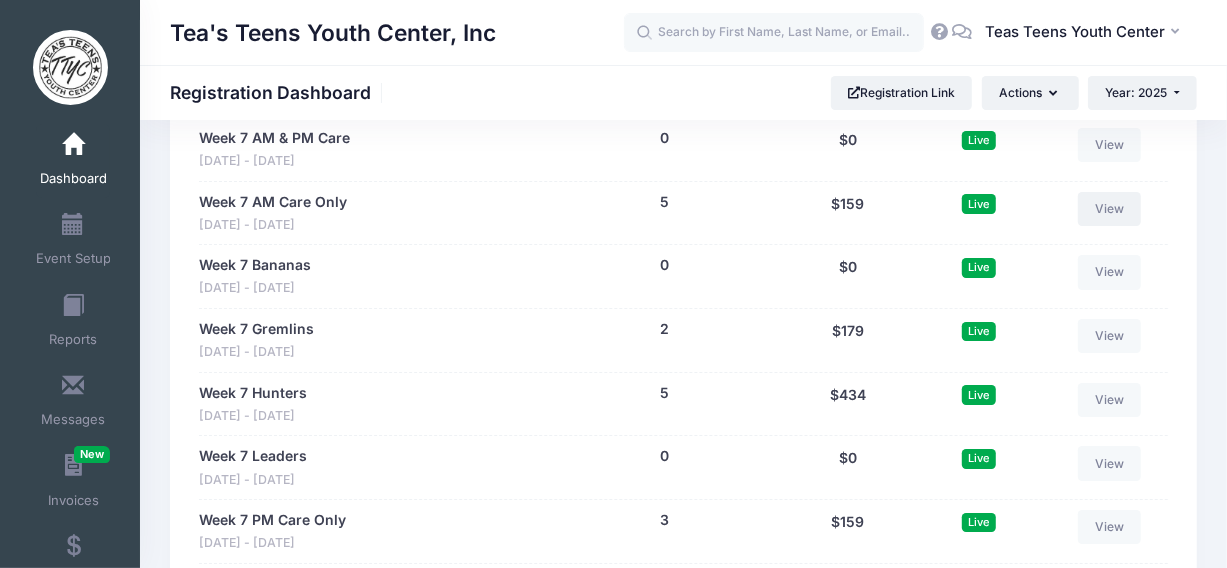 click on "View" at bounding box center (1110, 209) 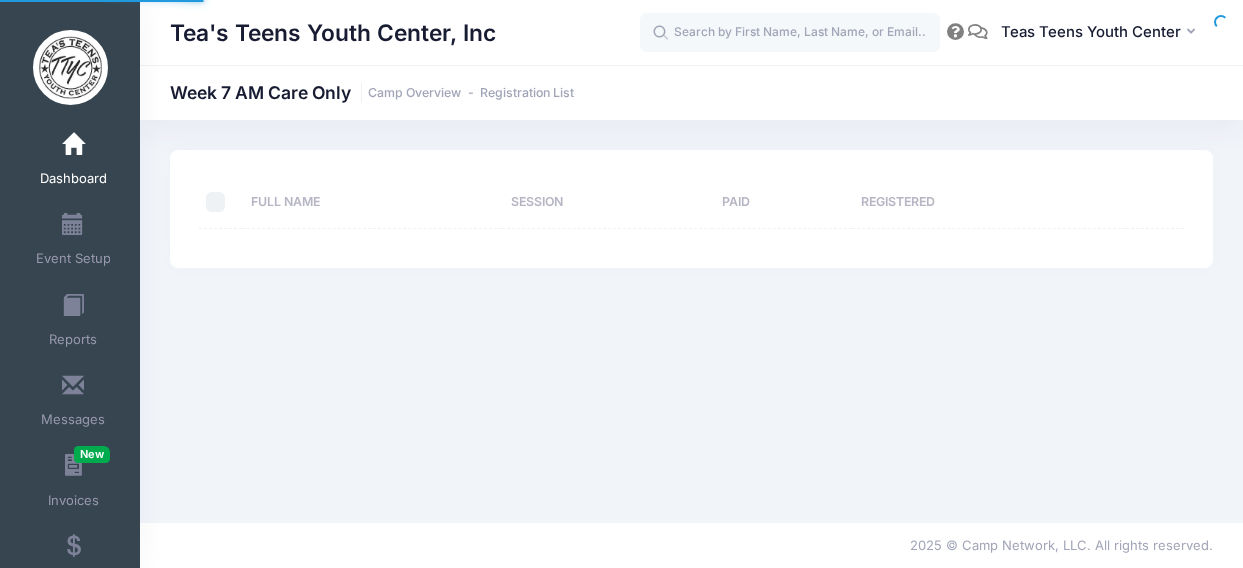 scroll, scrollTop: 0, scrollLeft: 0, axis: both 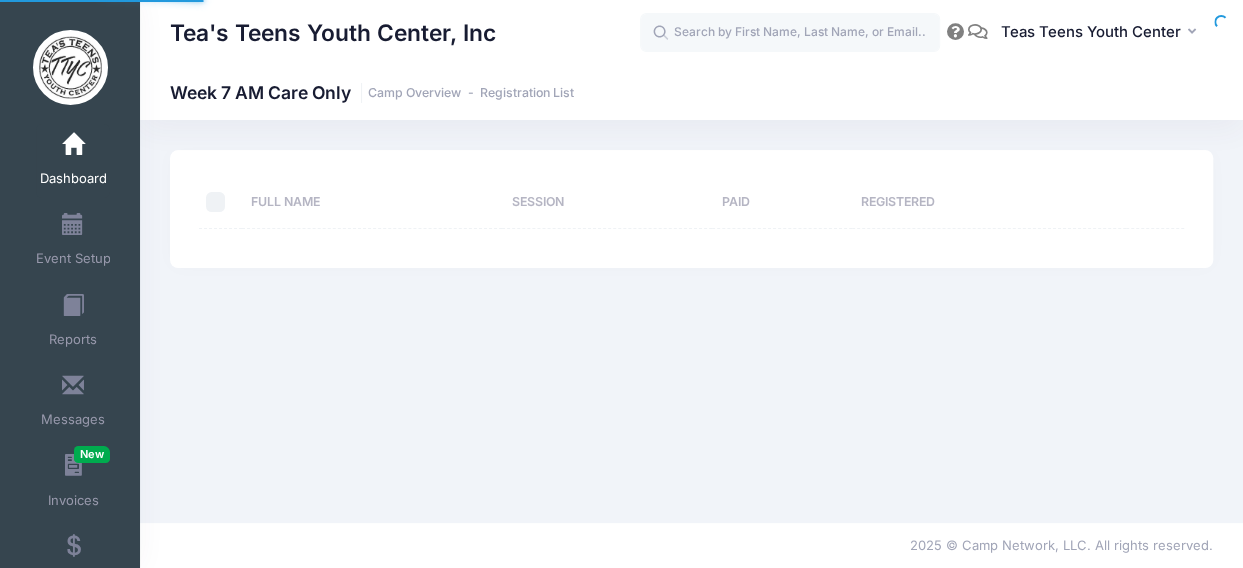 select on "10" 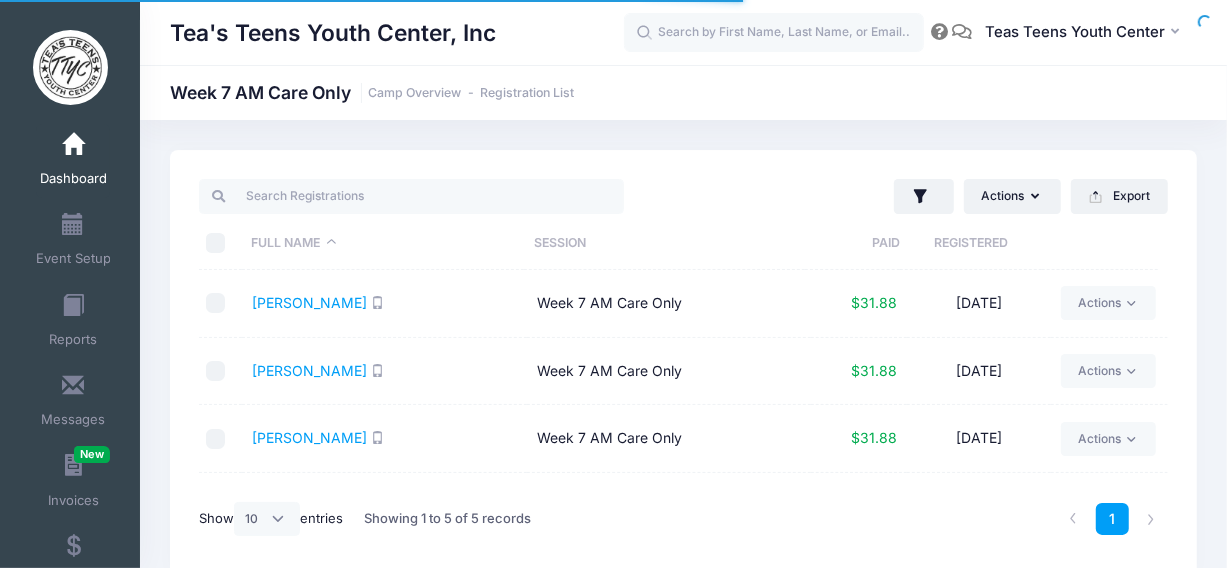 scroll, scrollTop: 0, scrollLeft: 0, axis: both 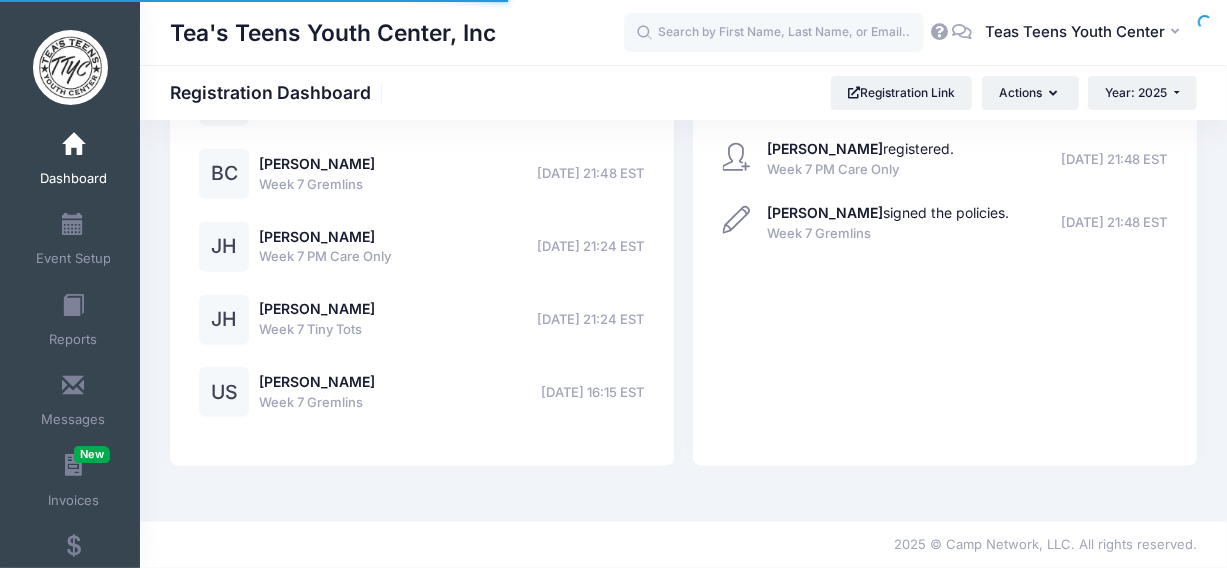 select 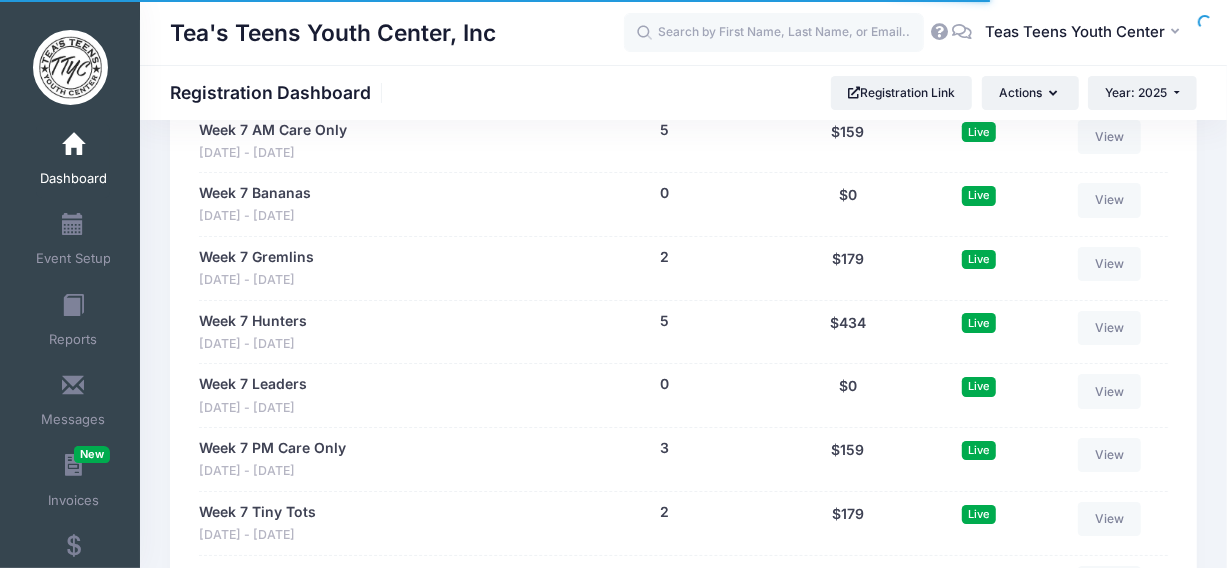 scroll, scrollTop: 4184, scrollLeft: 0, axis: vertical 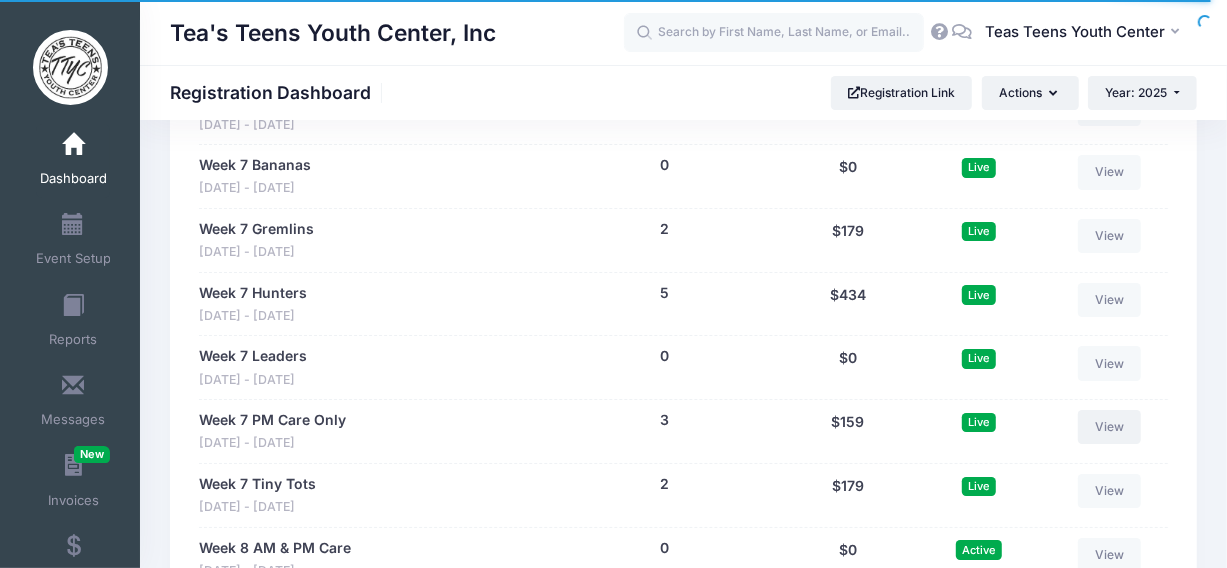 click on "View" at bounding box center (1110, 427) 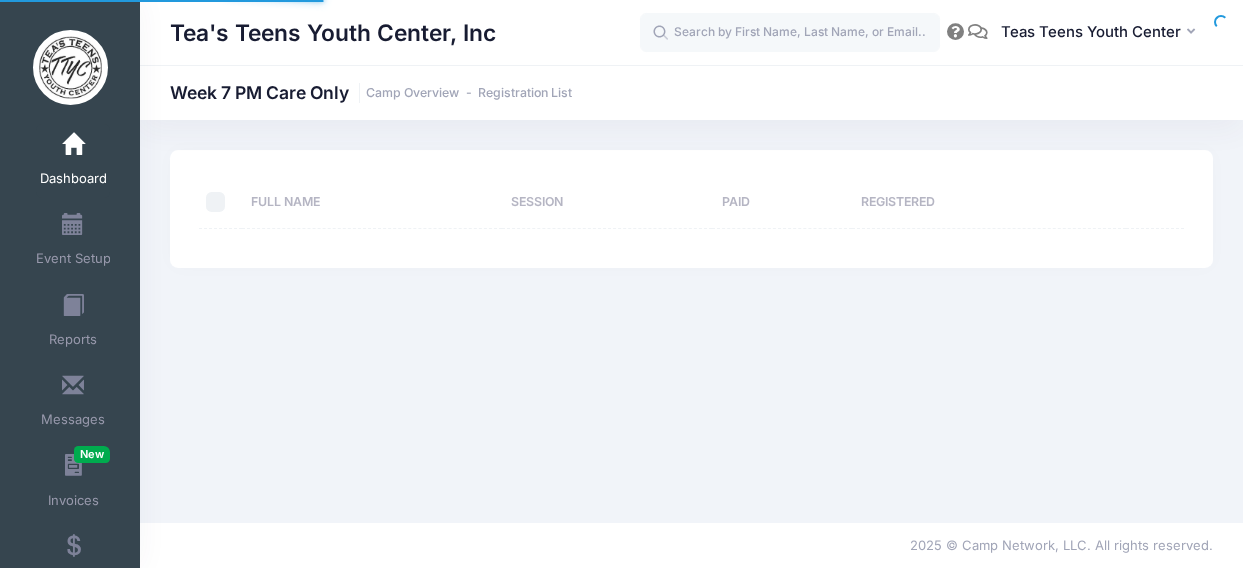 select on "10" 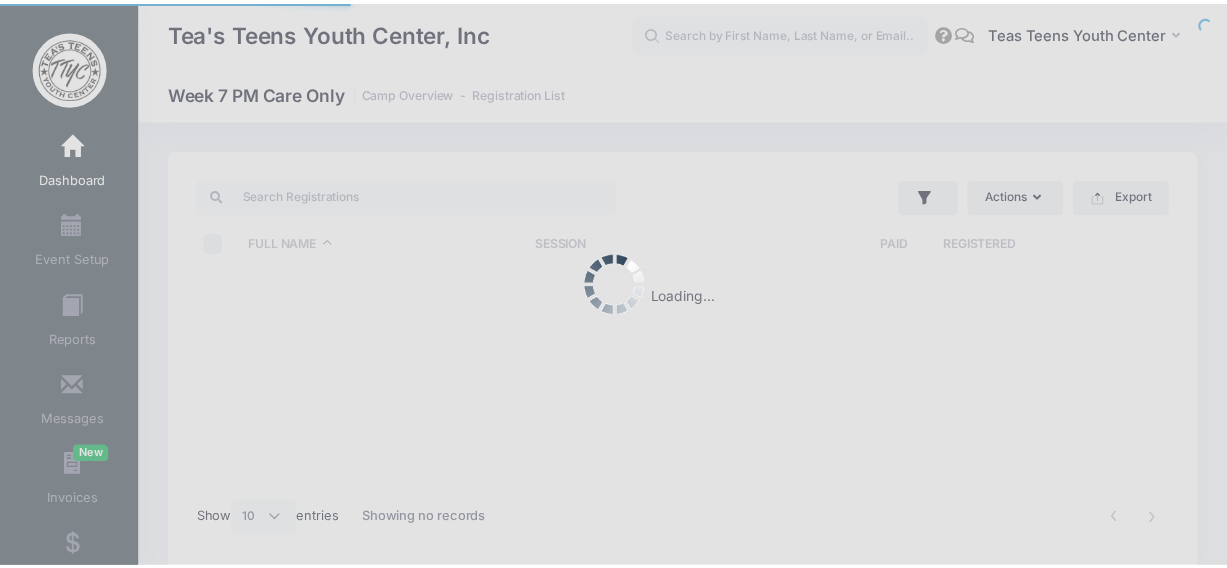 scroll, scrollTop: 0, scrollLeft: 0, axis: both 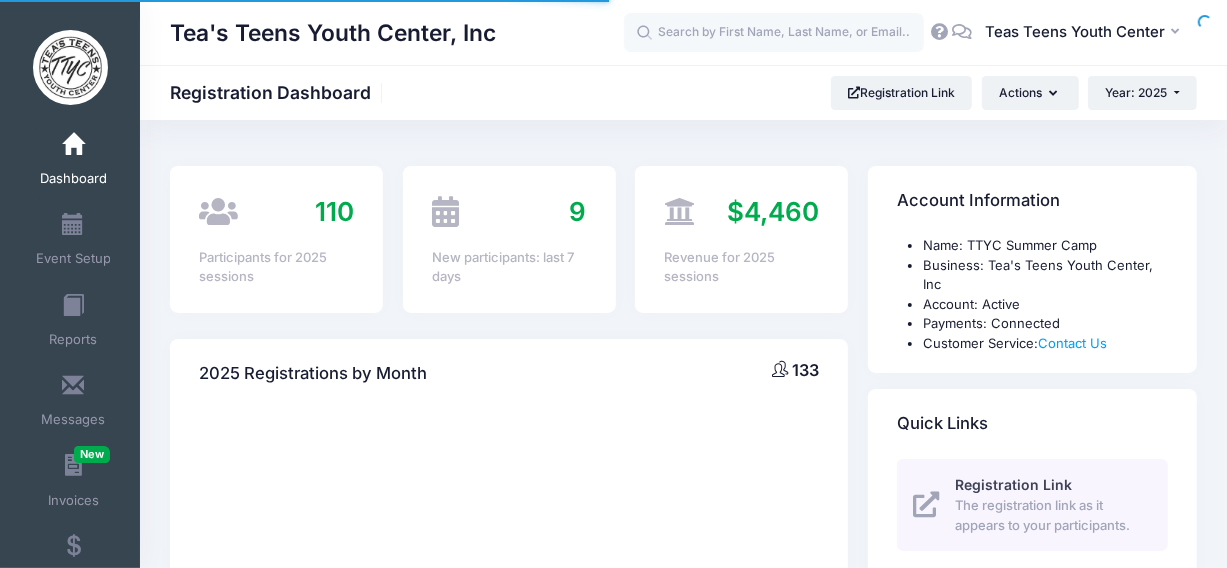 select 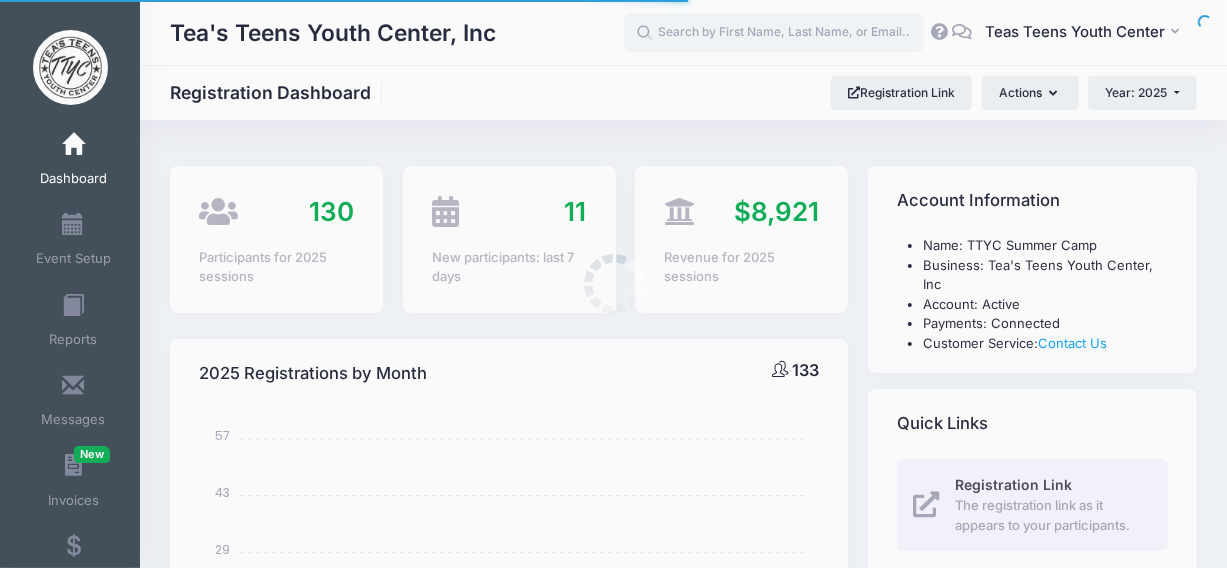 scroll, scrollTop: 4356, scrollLeft: 0, axis: vertical 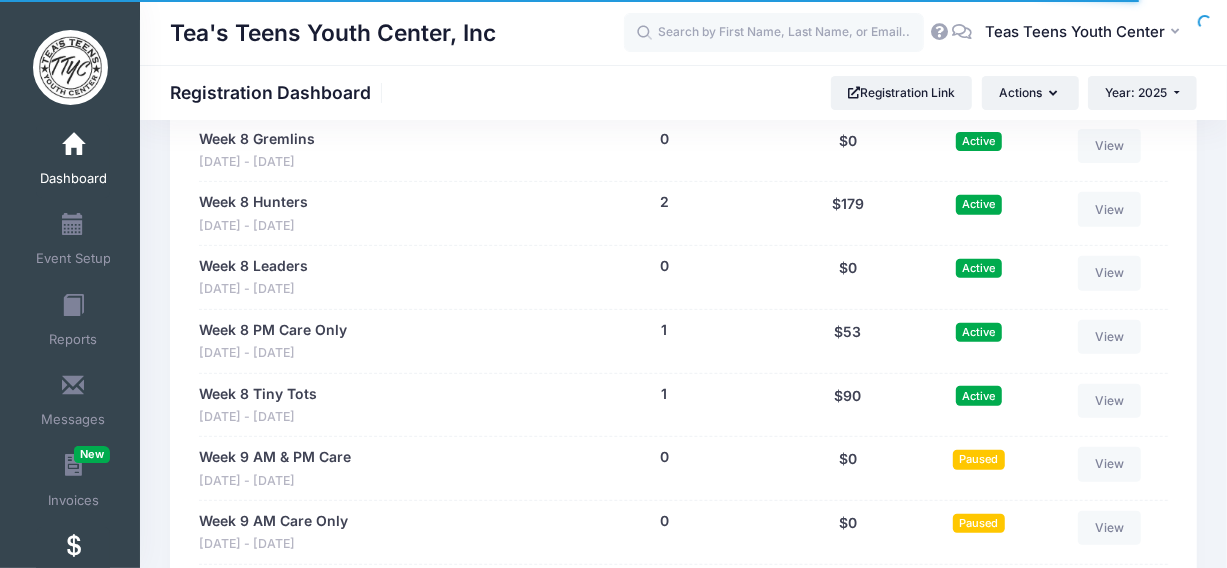 click at bounding box center (73, 547) 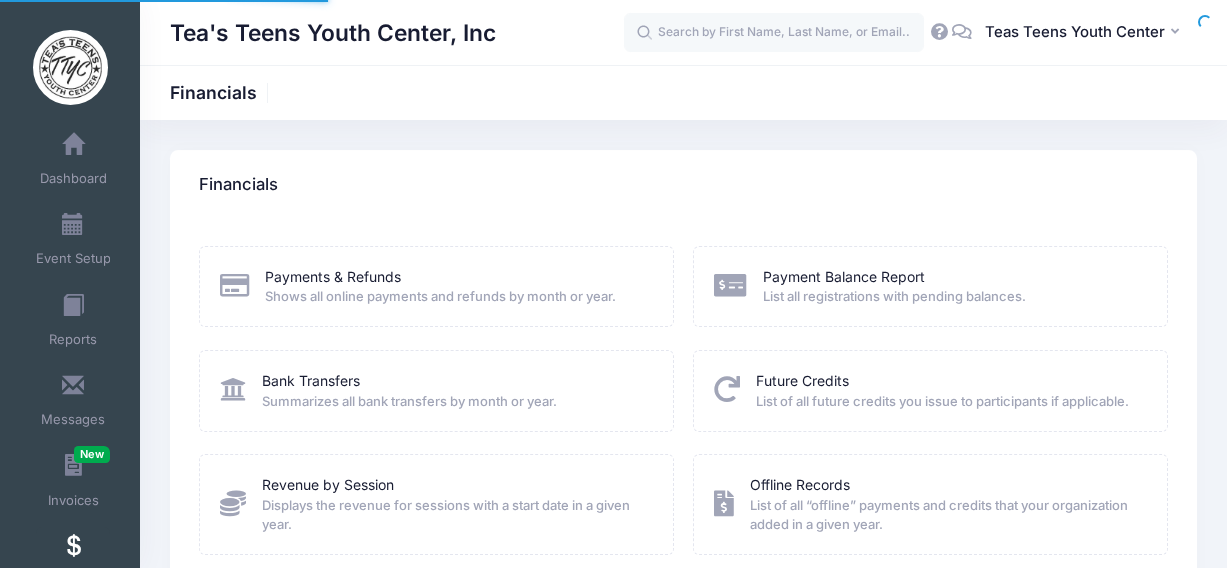 scroll, scrollTop: 0, scrollLeft: 0, axis: both 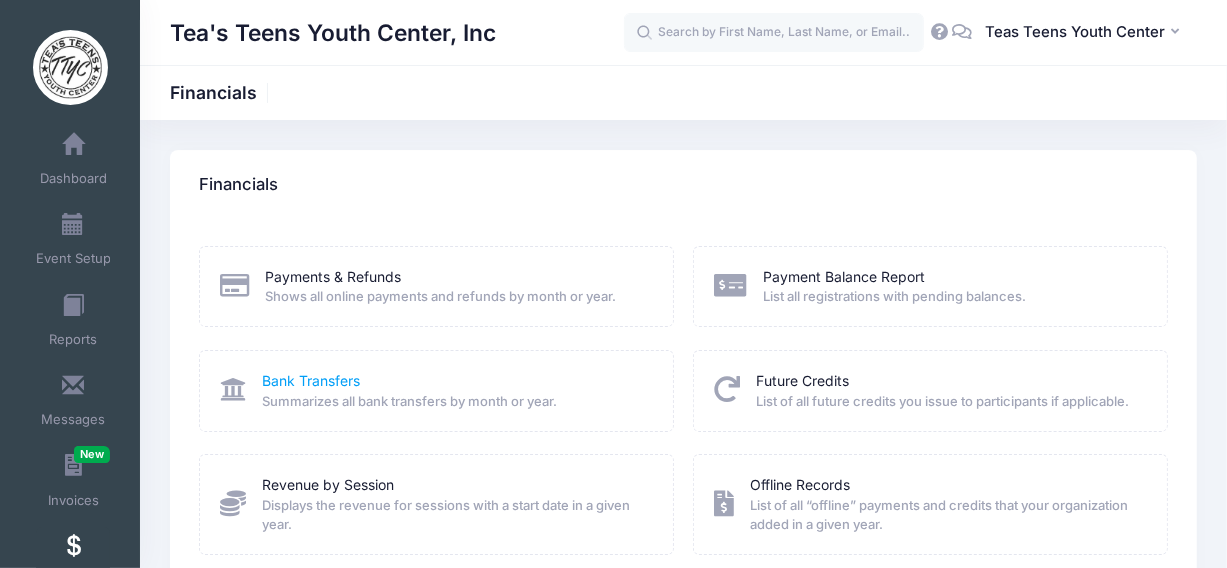 click on "Bank Transfers" at bounding box center [311, 380] 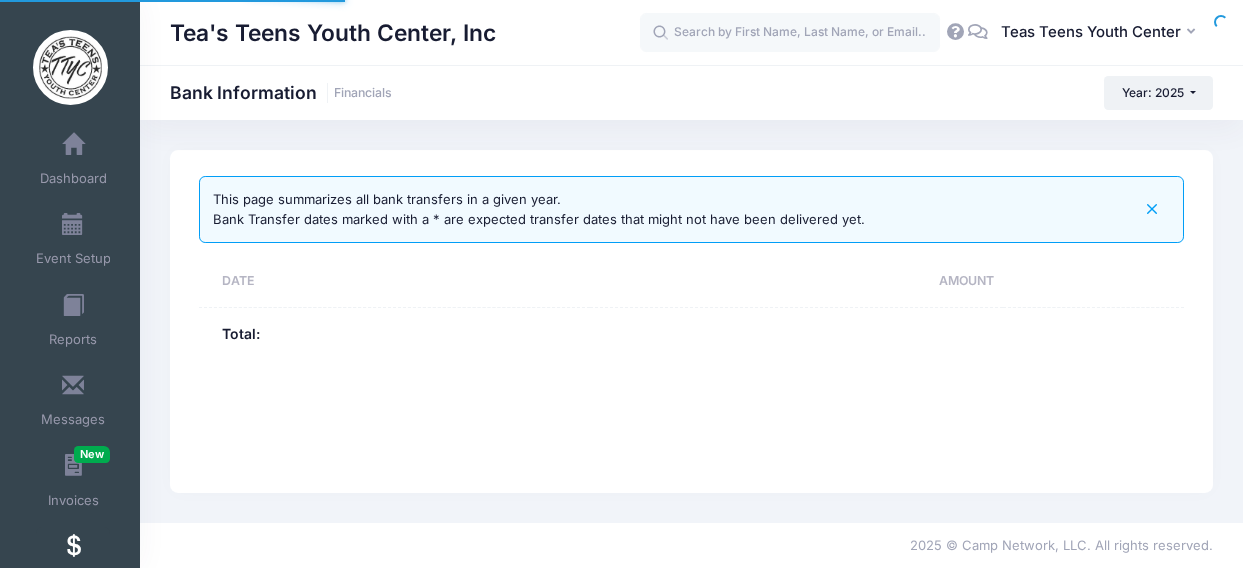 select on "10" 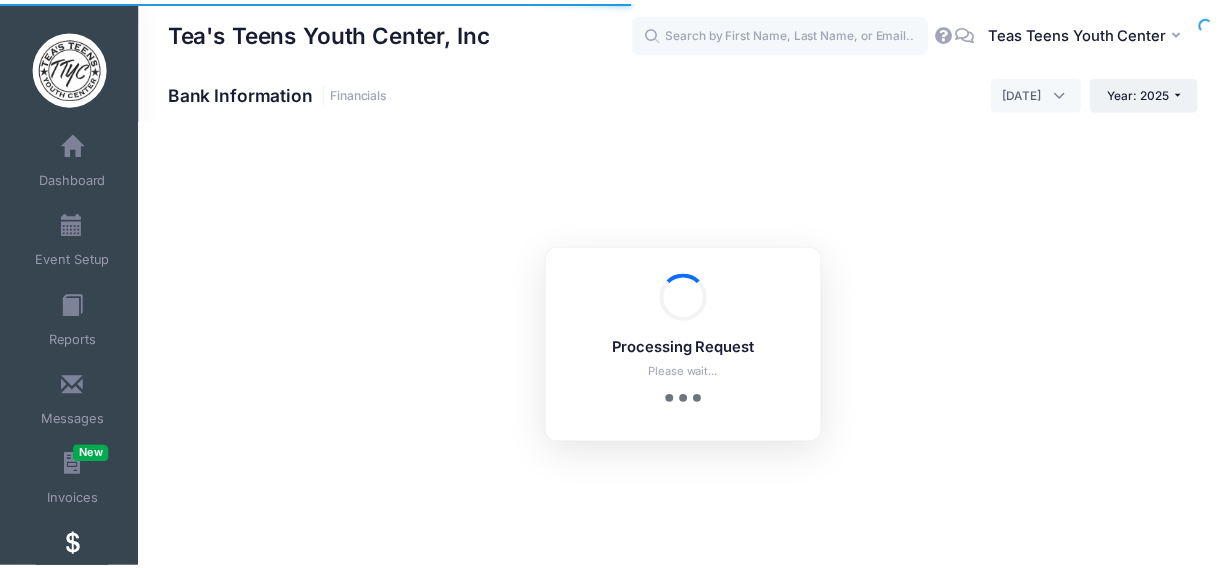 scroll, scrollTop: 0, scrollLeft: 0, axis: both 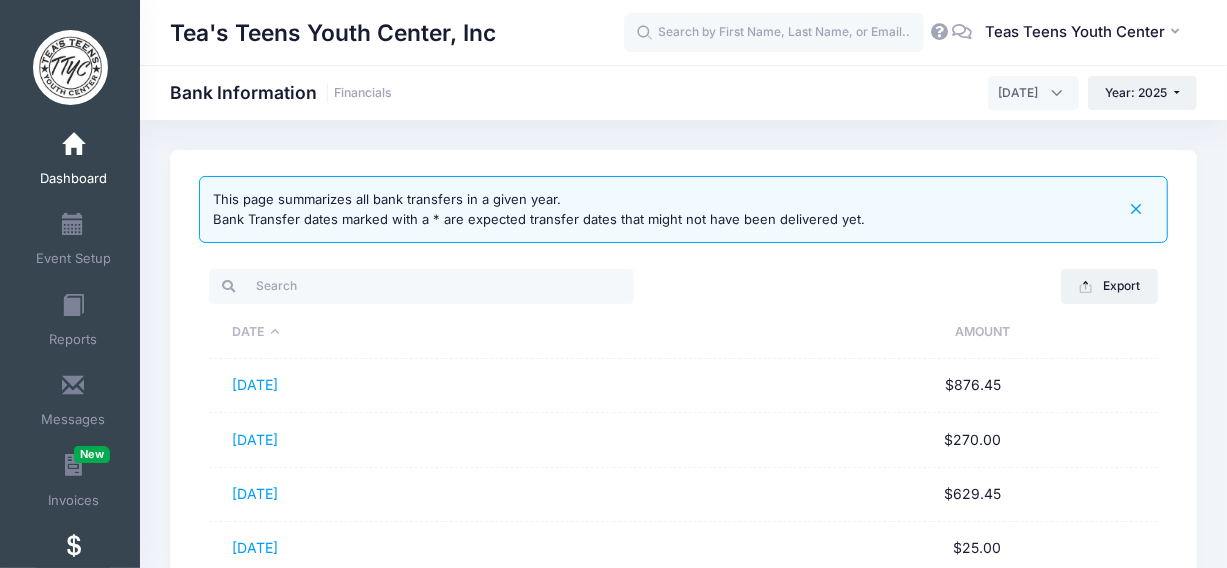 click at bounding box center (73, 145) 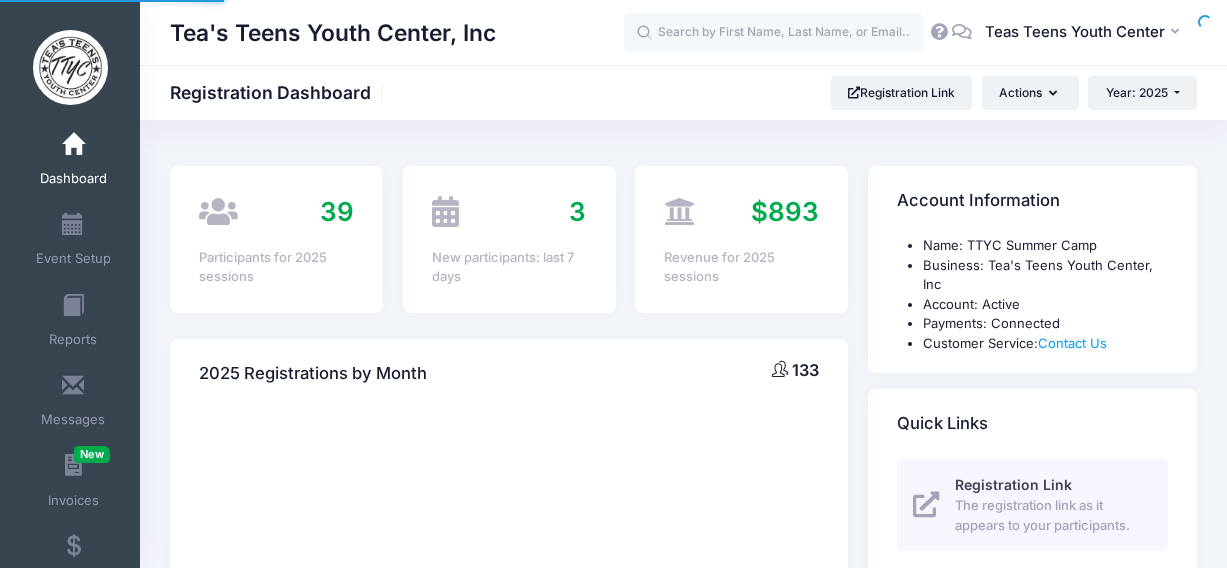 scroll, scrollTop: 0, scrollLeft: 0, axis: both 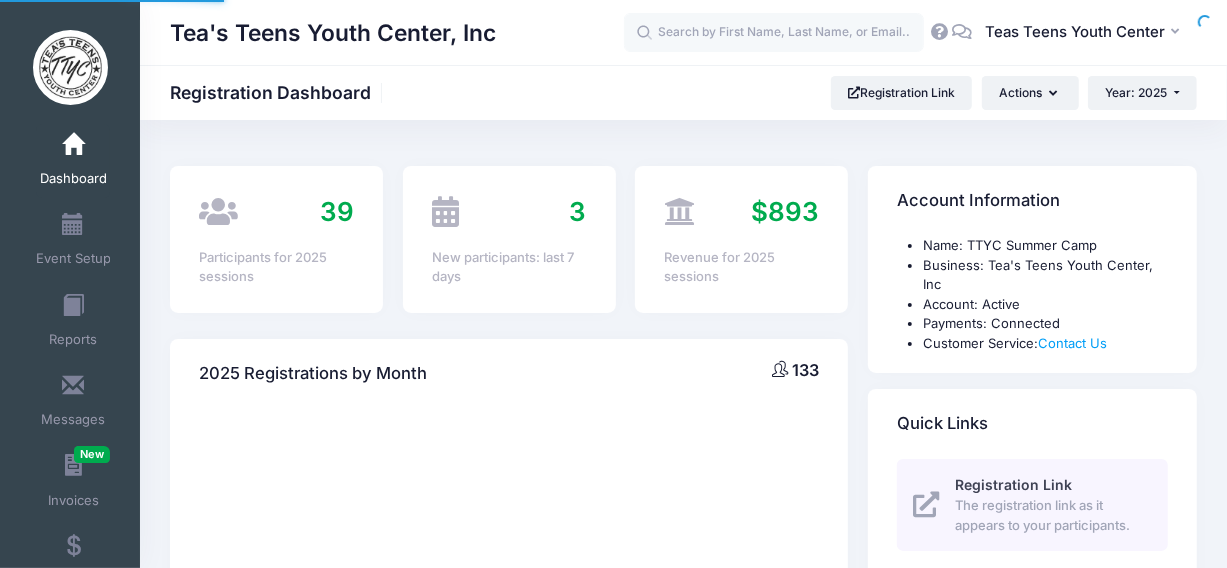 select 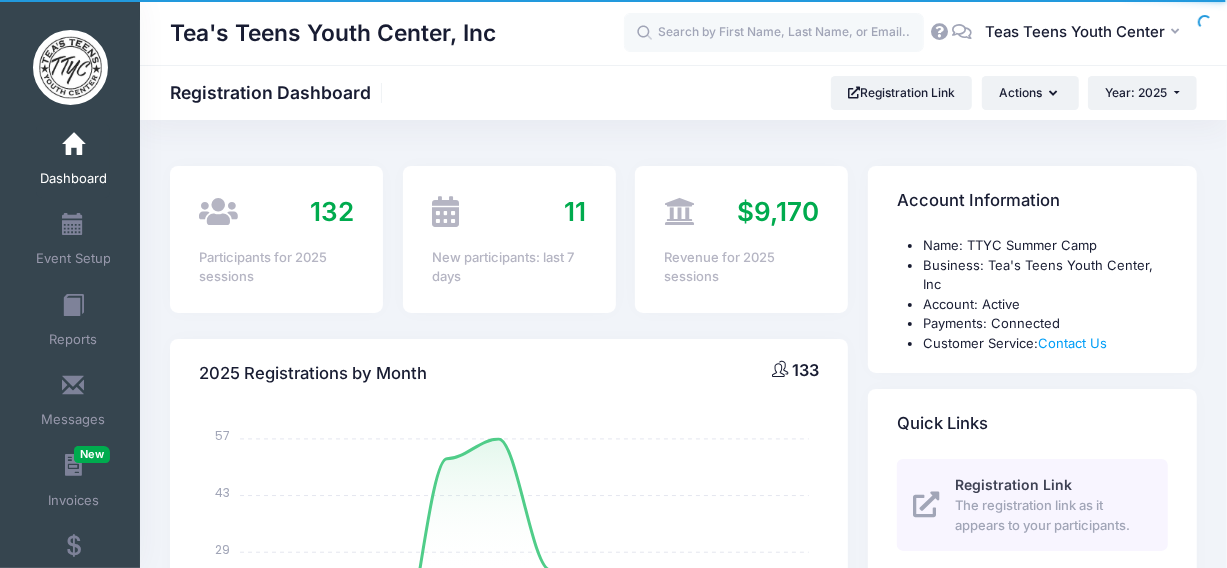 scroll, scrollTop: 600, scrollLeft: 0, axis: vertical 